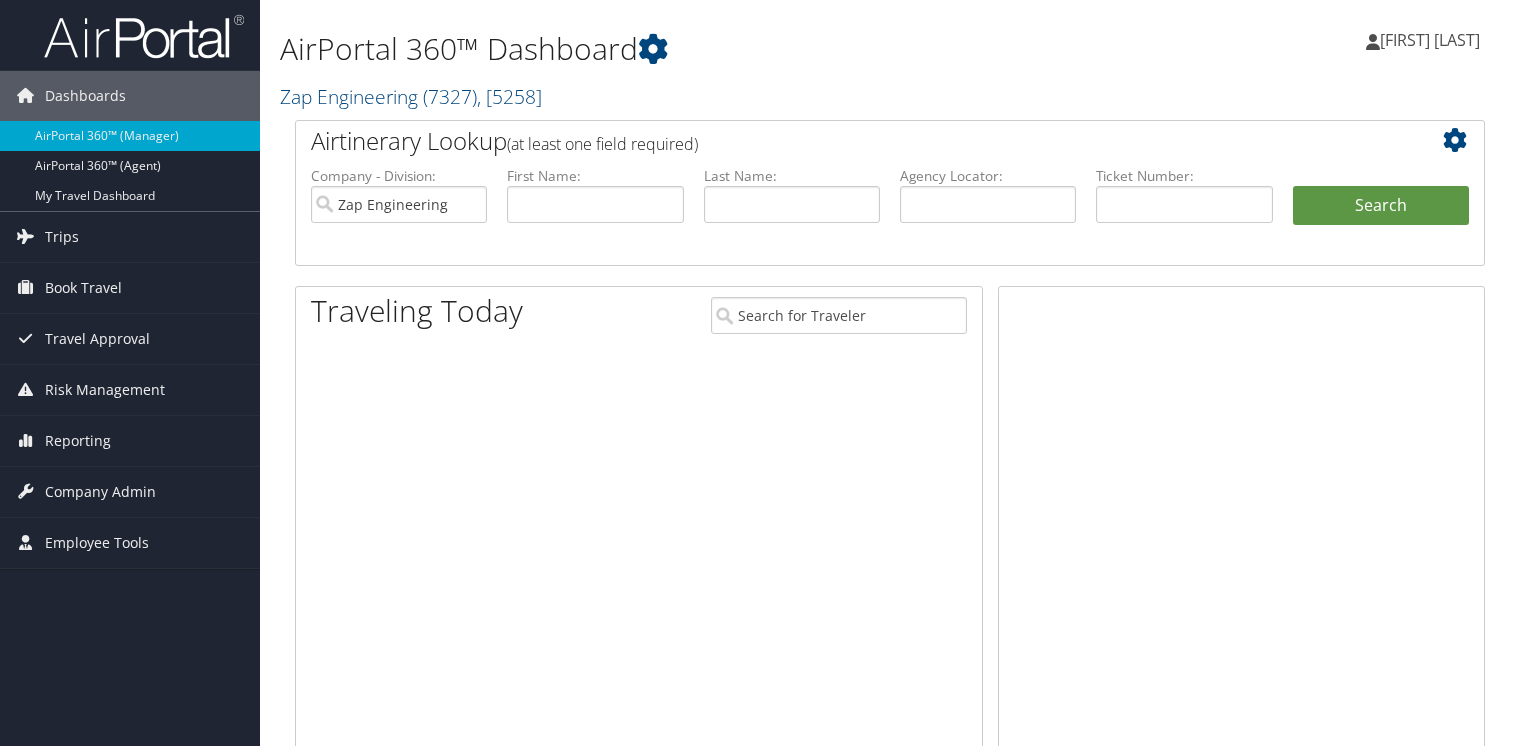 scroll, scrollTop: 0, scrollLeft: 0, axis: both 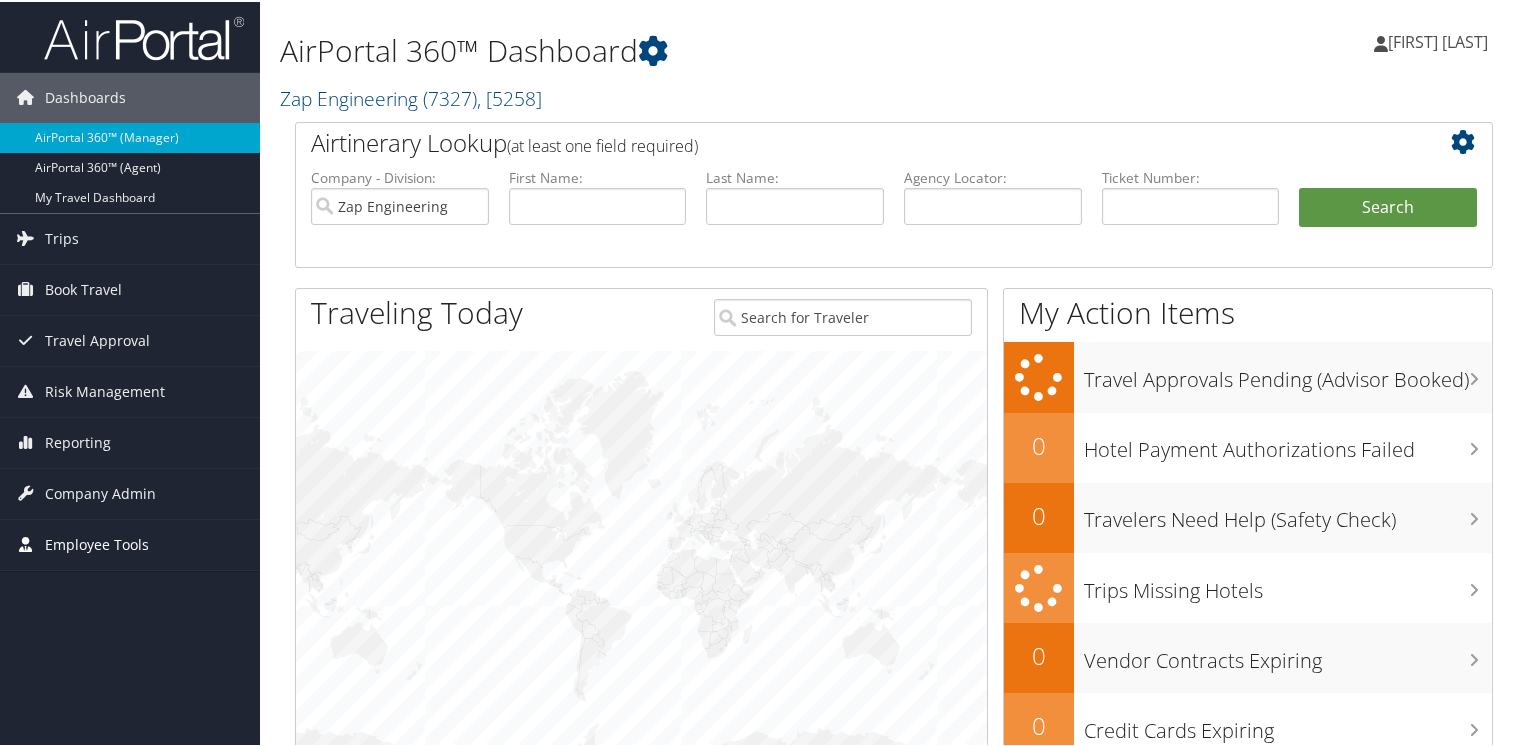 click on "Employee Tools" at bounding box center [97, 543] 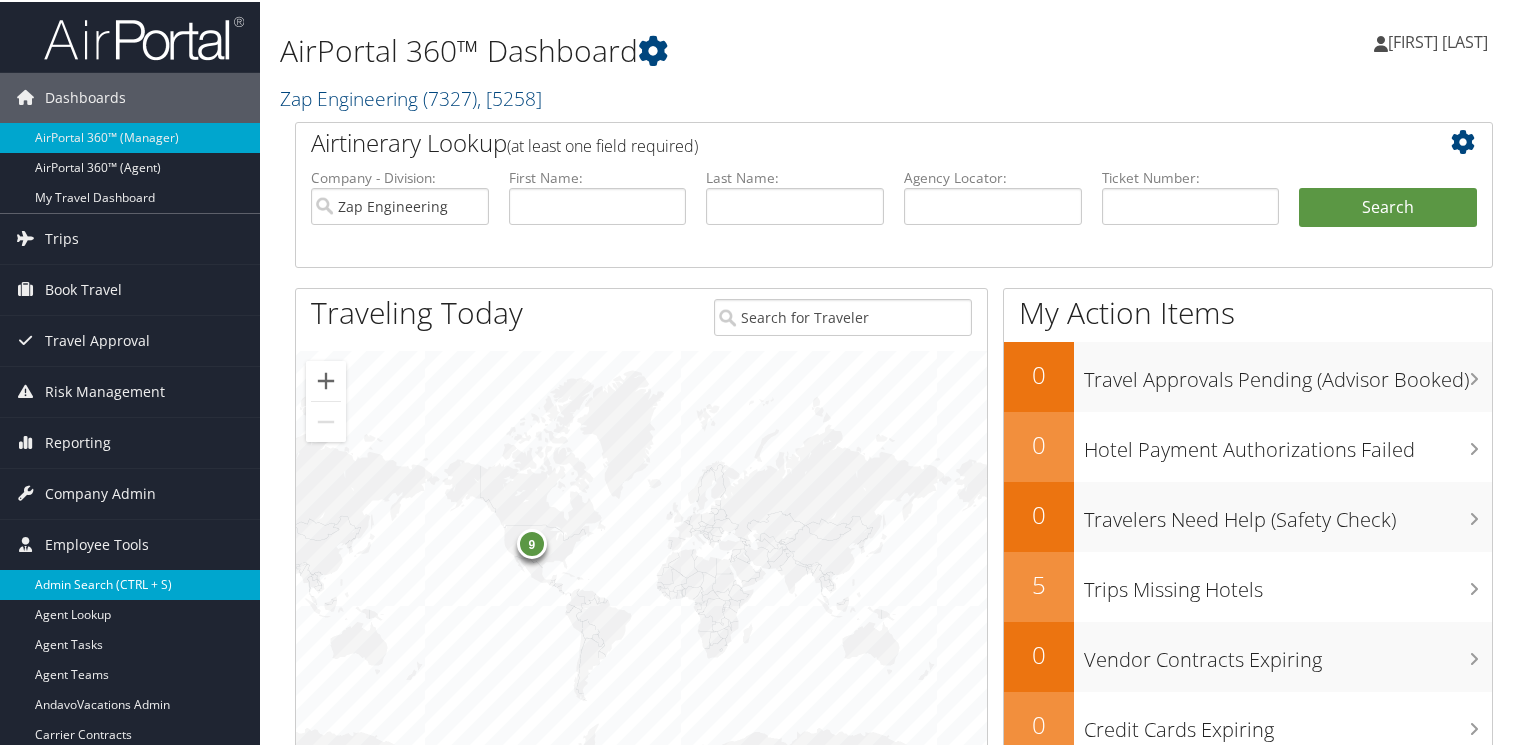 click on "Admin Search (CTRL + S)" at bounding box center (130, 583) 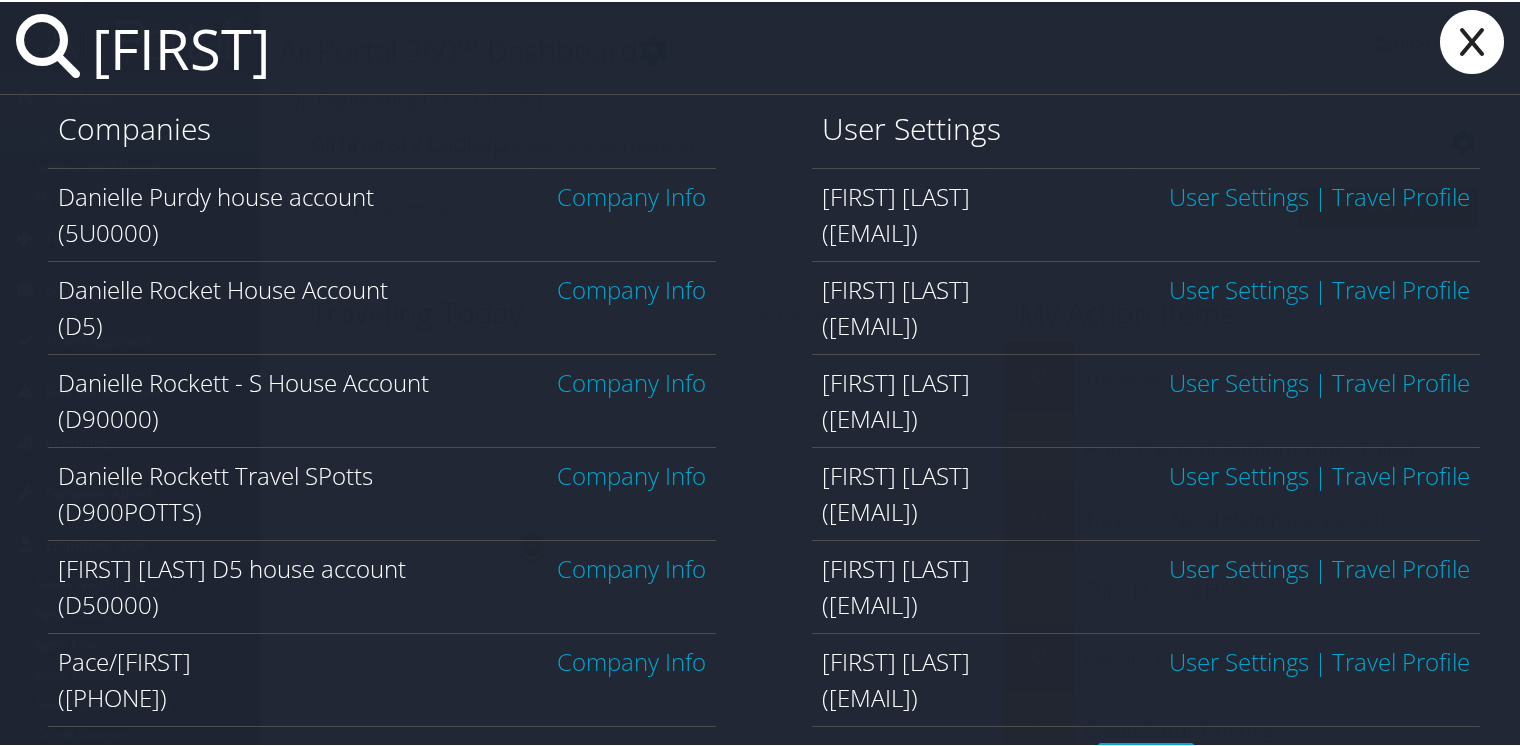 type on "[FIRST] [LAST]" 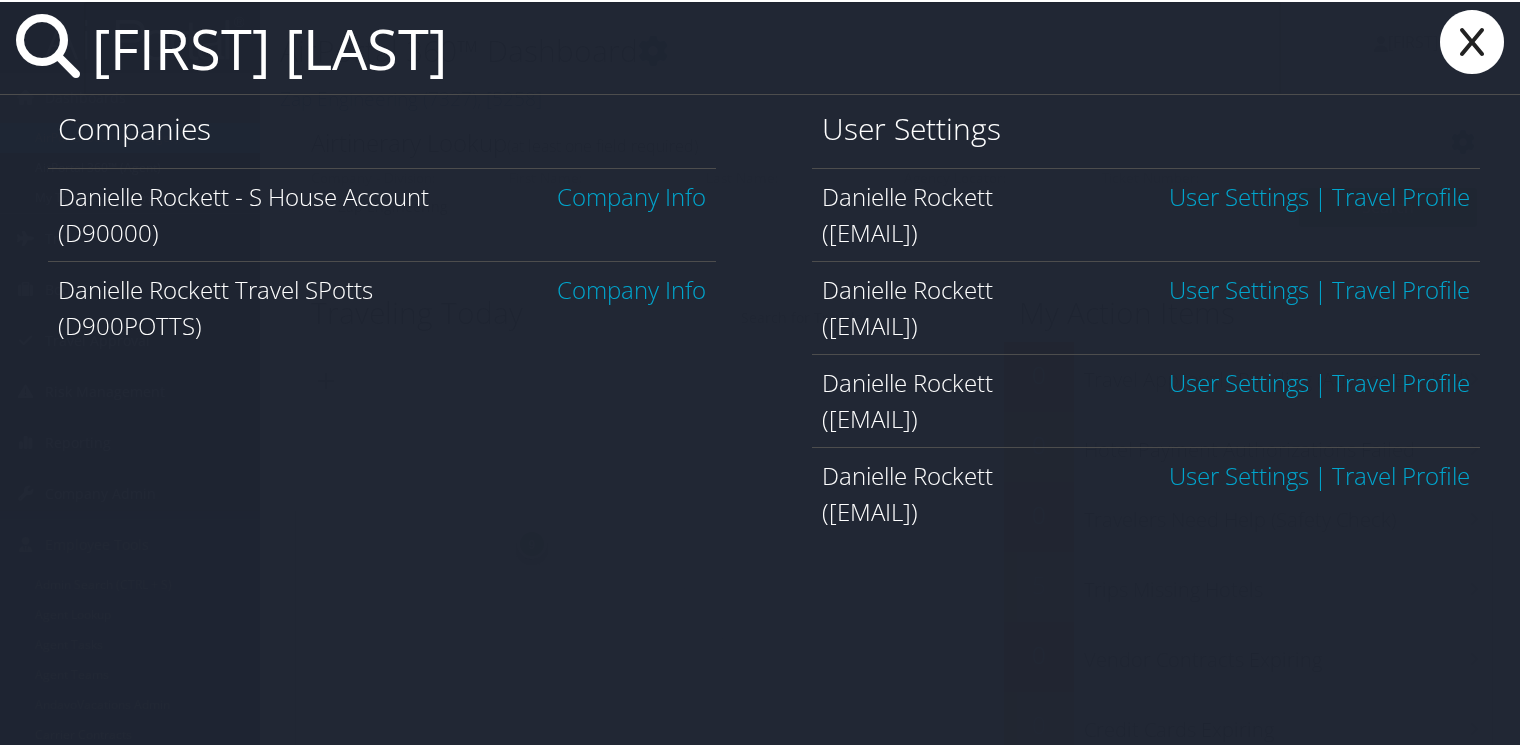 click on "User Settings" at bounding box center [1239, 194] 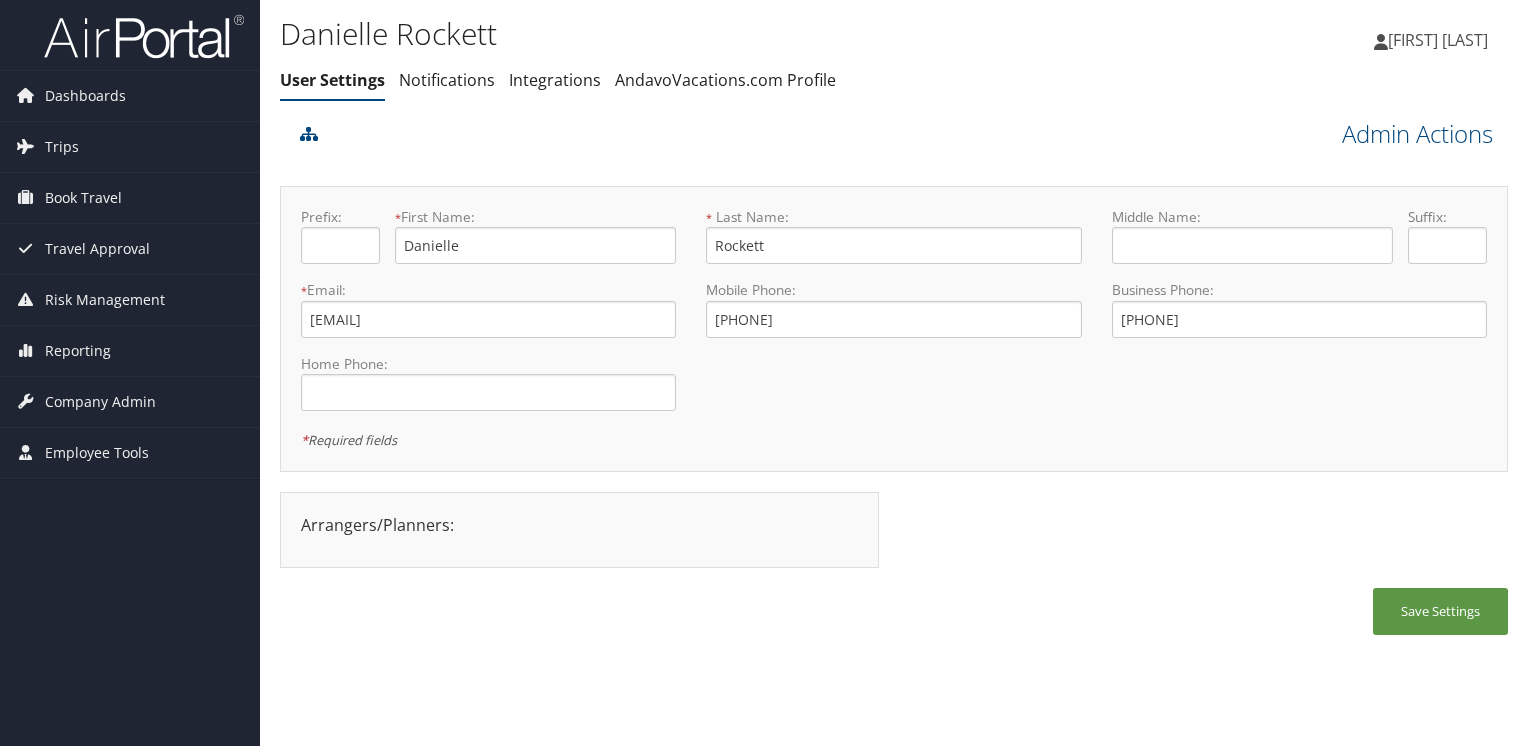 scroll, scrollTop: 0, scrollLeft: 0, axis: both 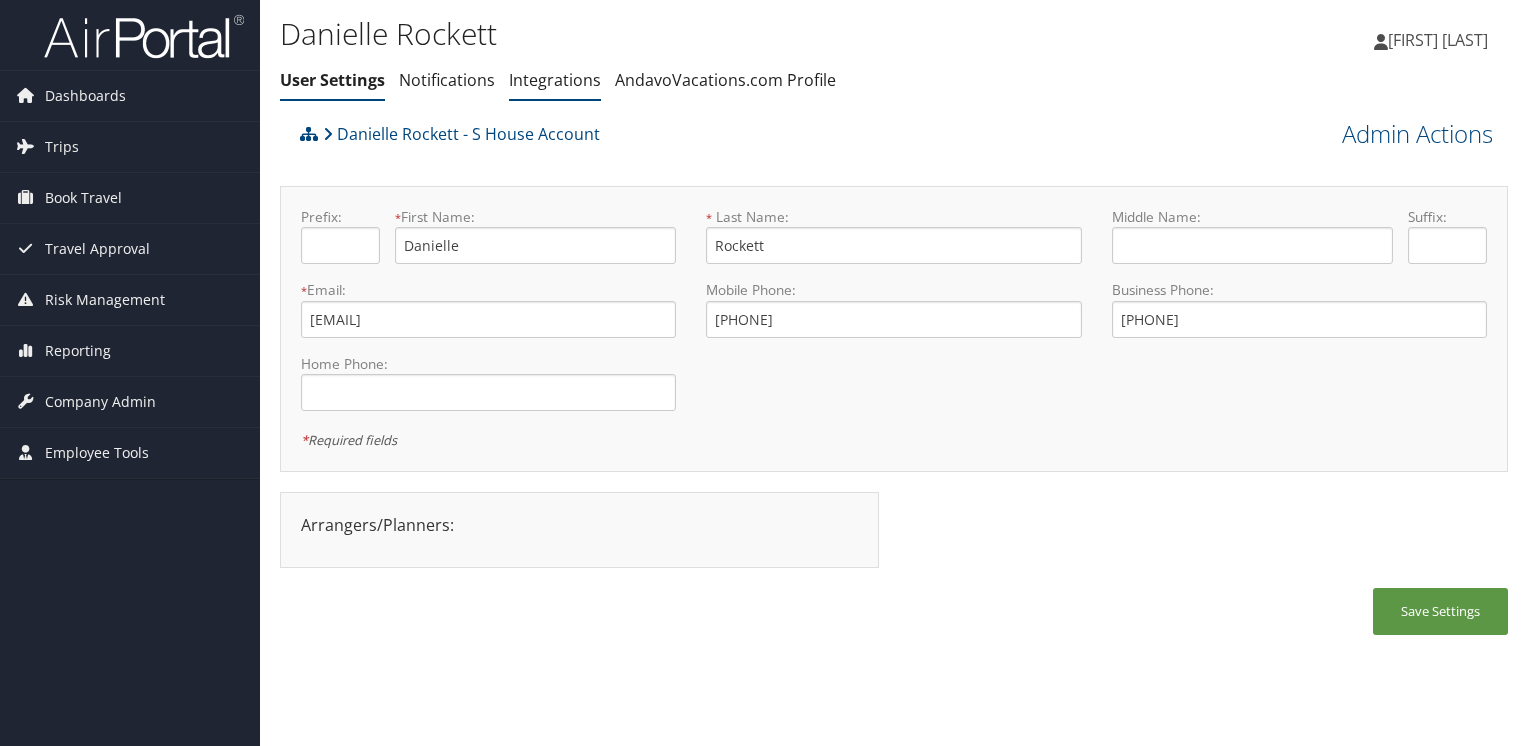 click on "Integrations" at bounding box center (555, 80) 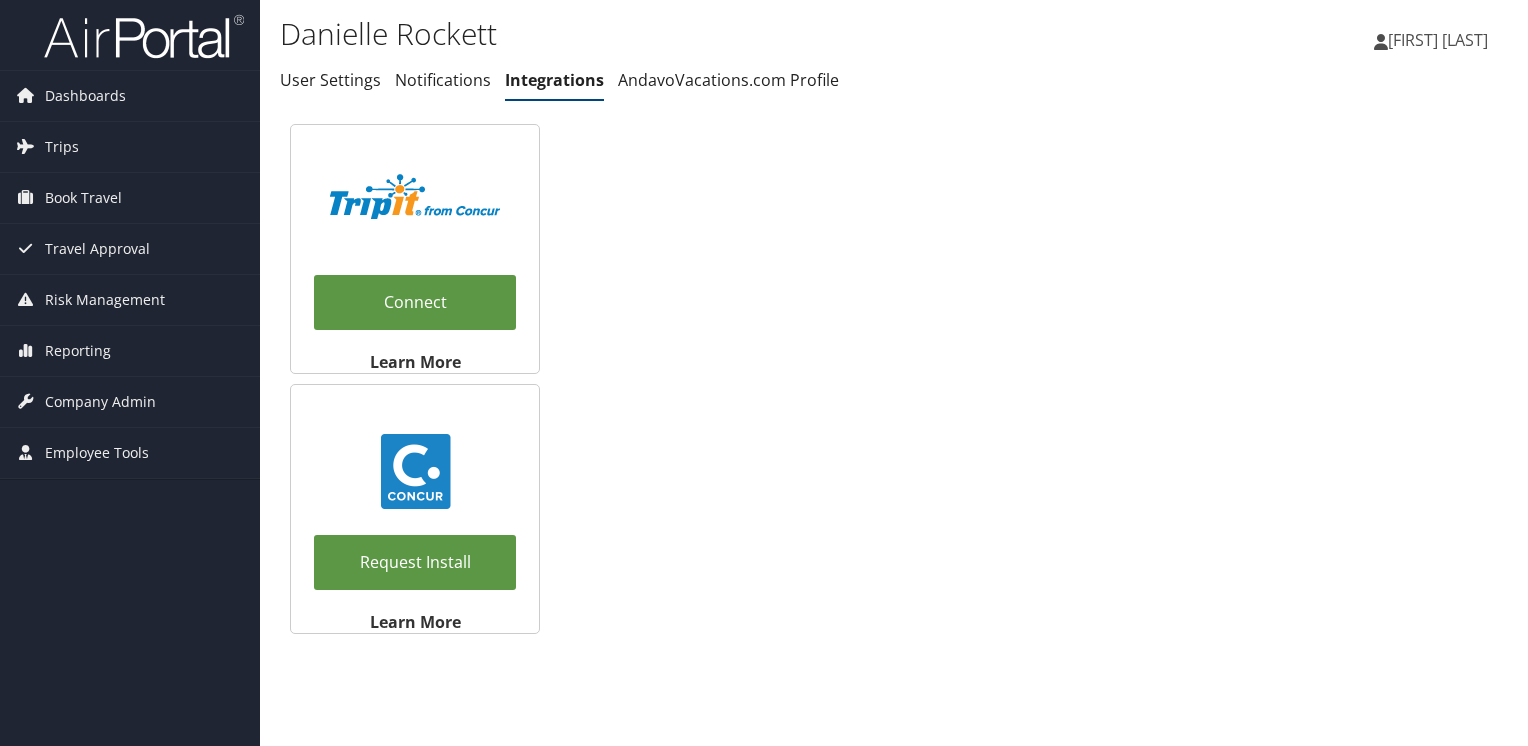 scroll, scrollTop: 0, scrollLeft: 0, axis: both 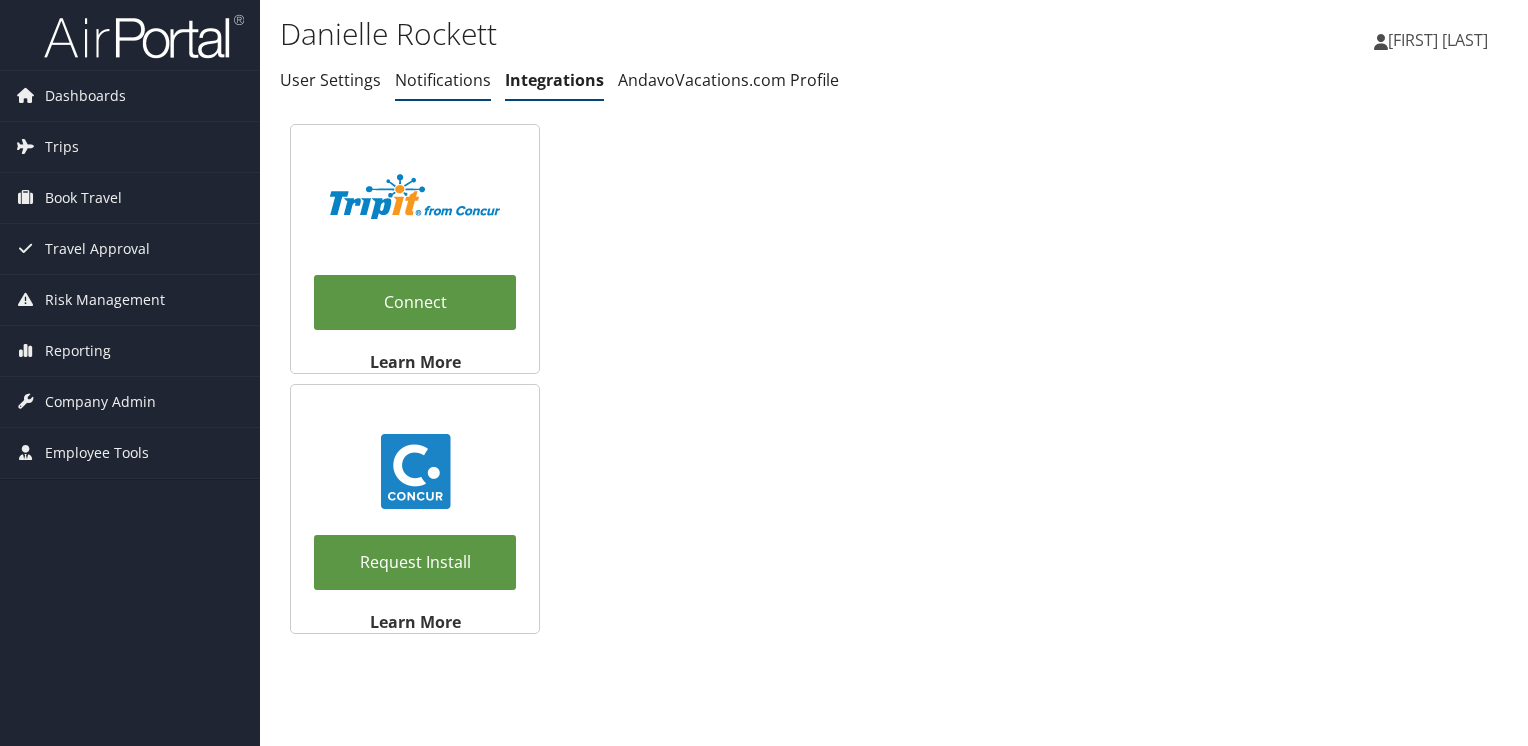 click on "Notifications" at bounding box center (443, 80) 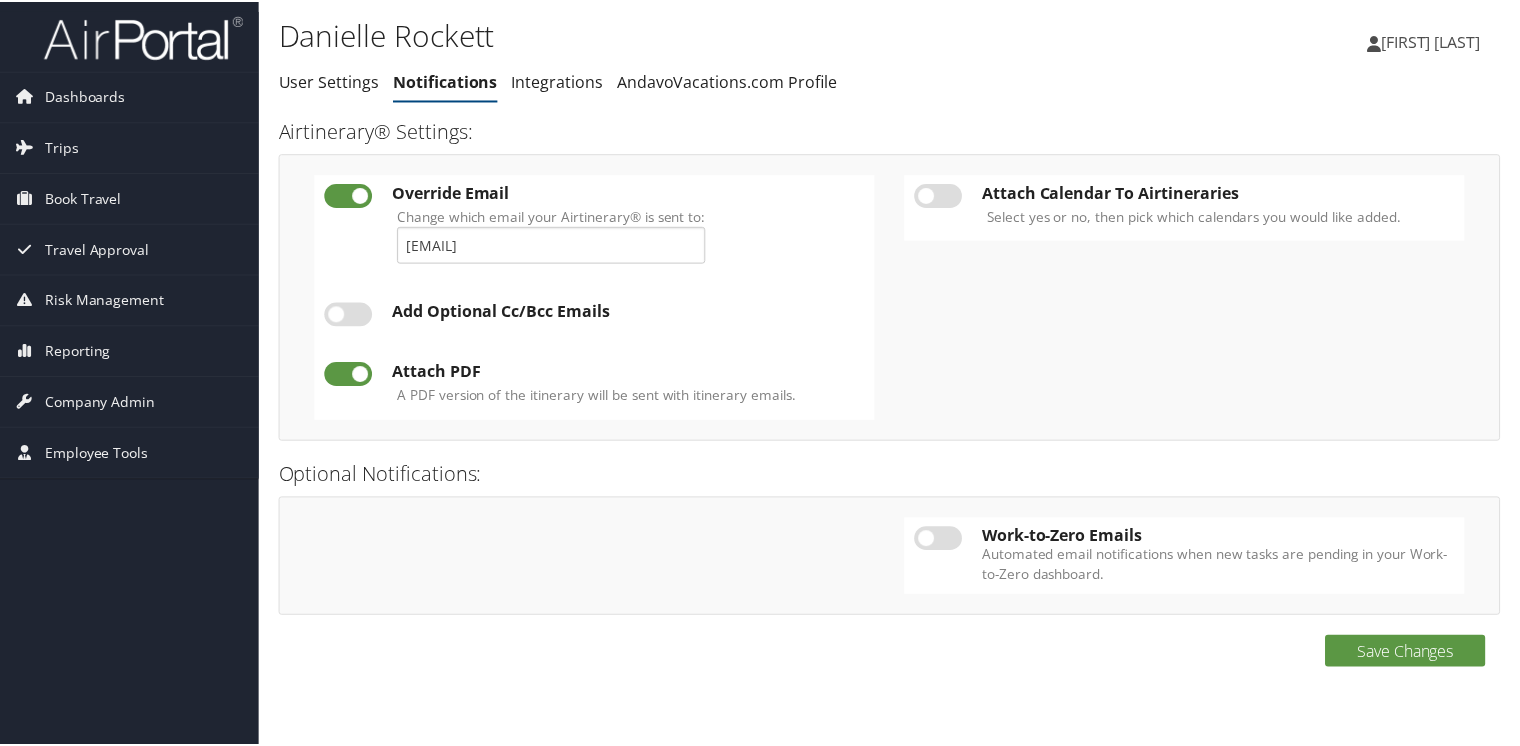scroll, scrollTop: 0, scrollLeft: 0, axis: both 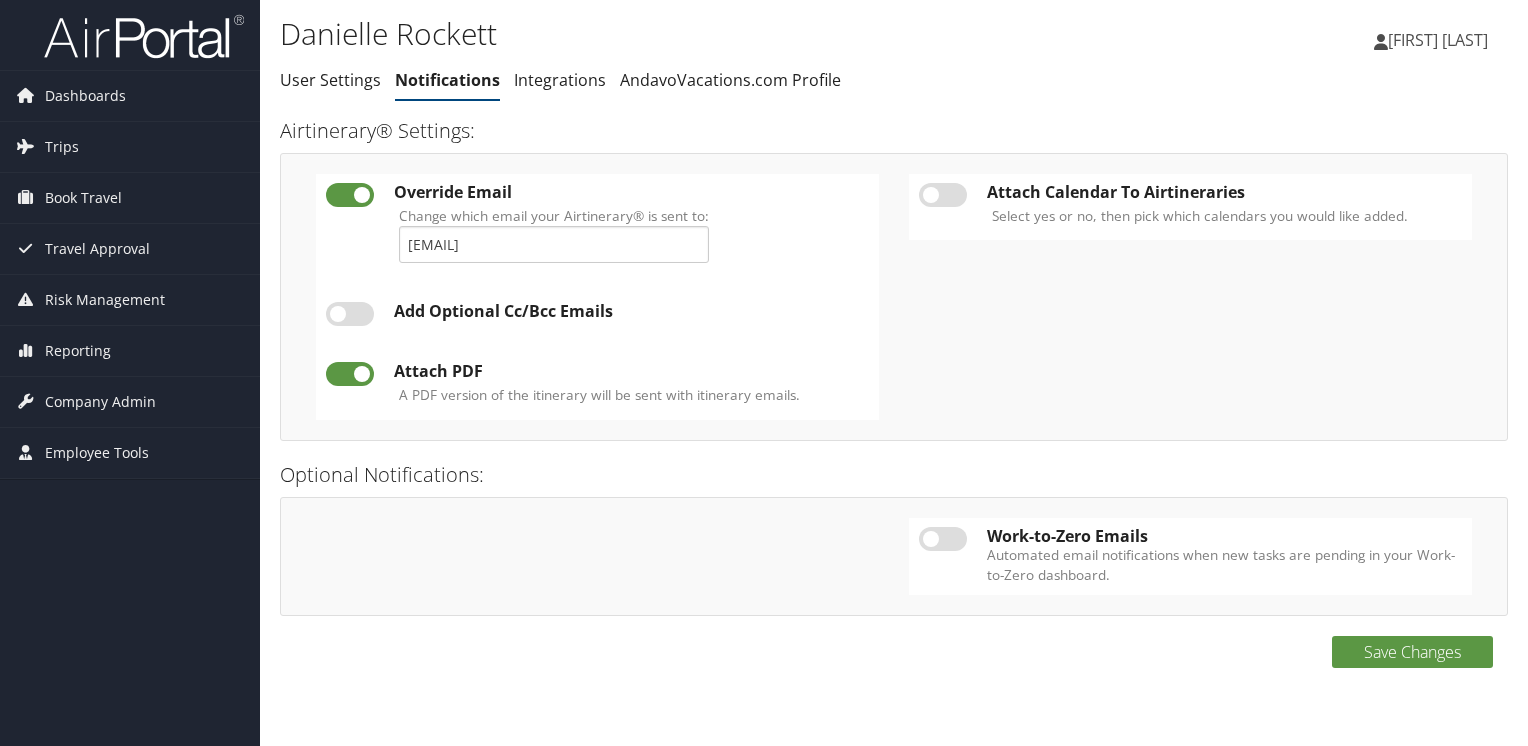click at bounding box center (943, 195) 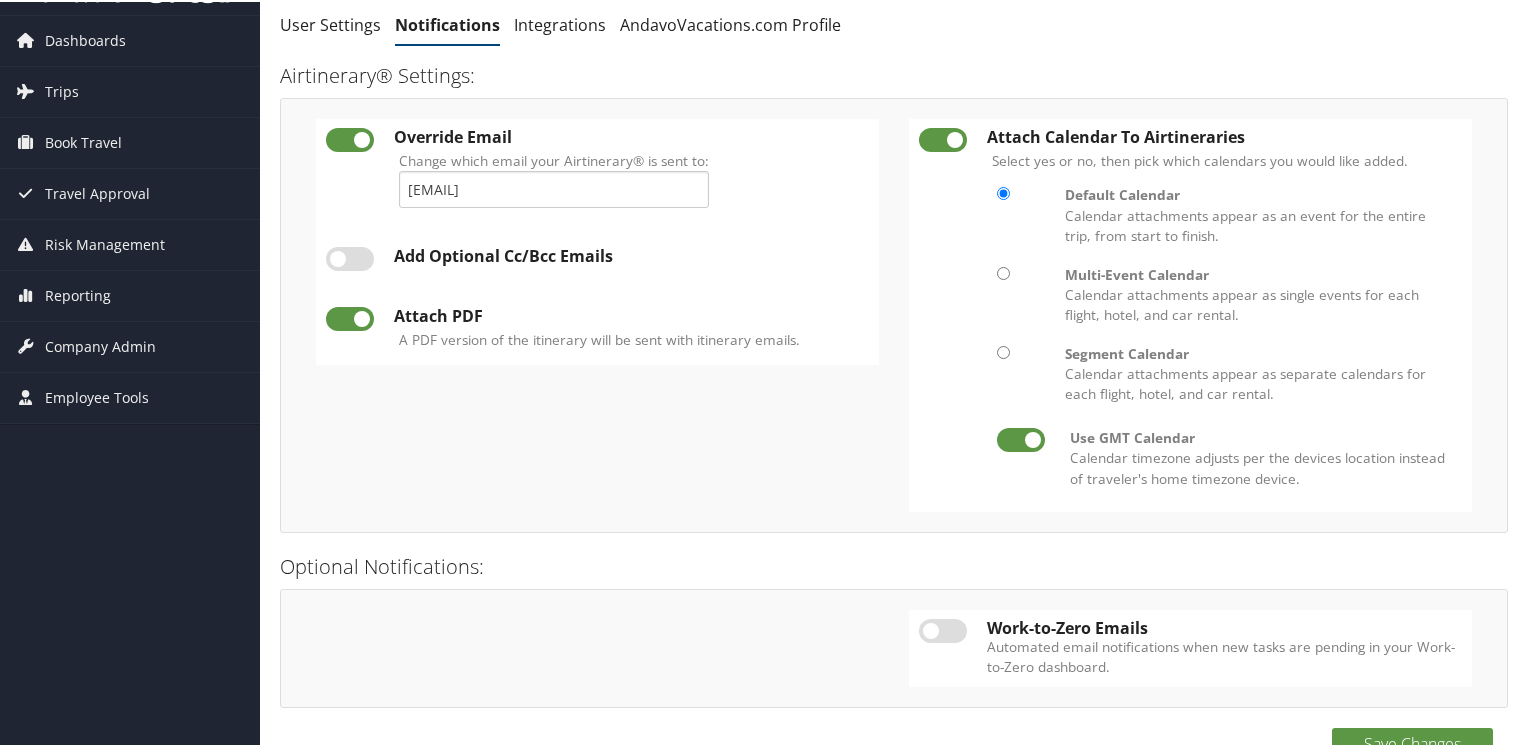 scroll, scrollTop: 87, scrollLeft: 0, axis: vertical 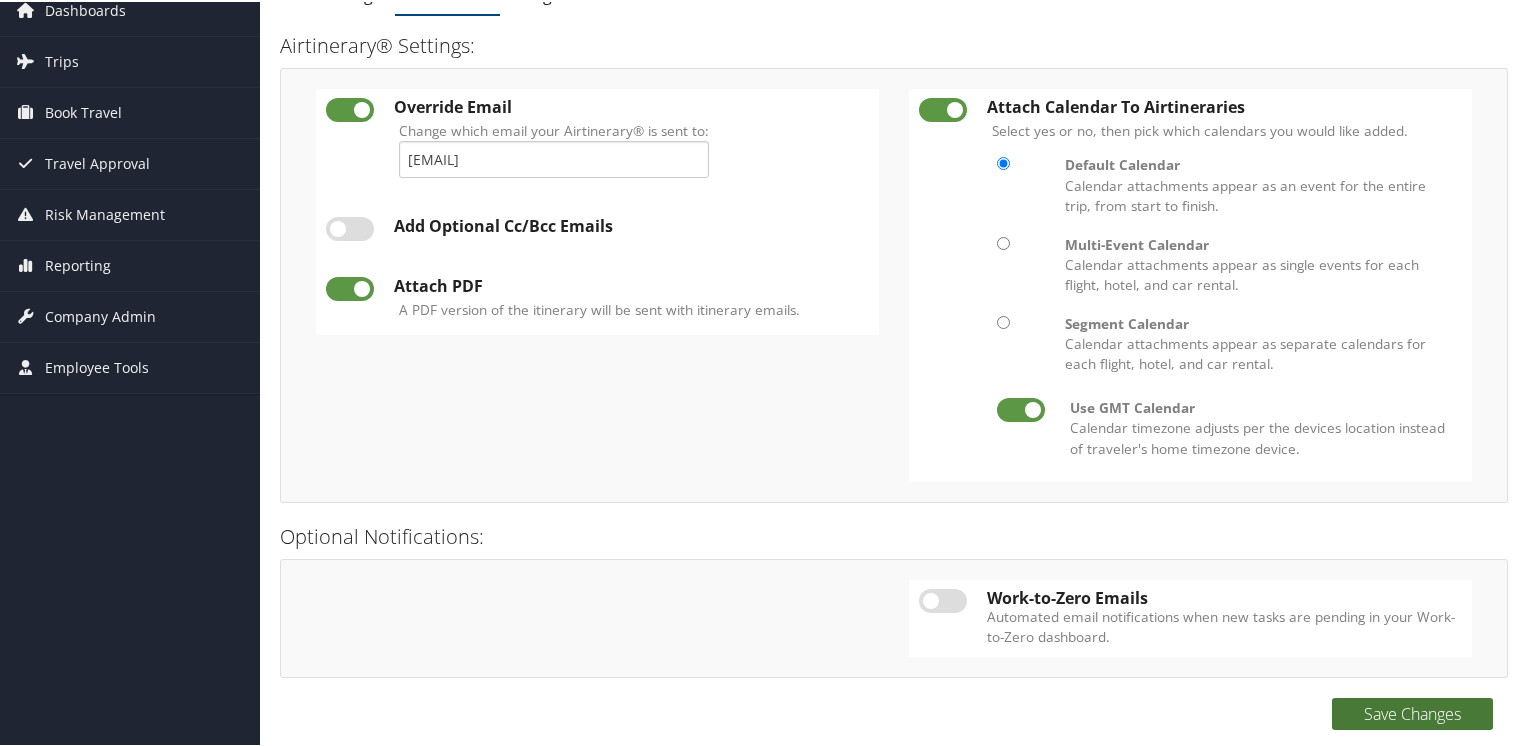 click on "Save Changes" at bounding box center (1412, 712) 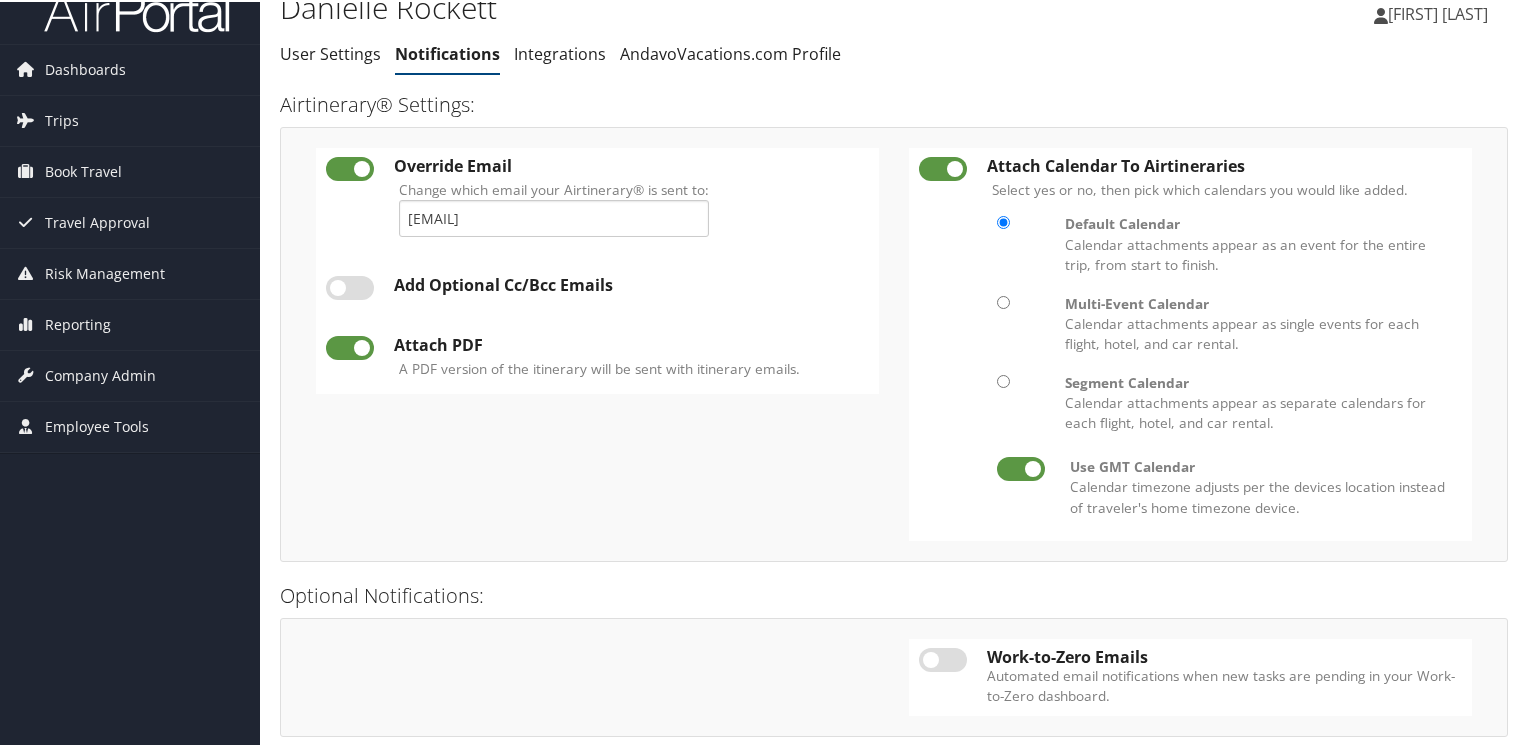 scroll, scrollTop: 0, scrollLeft: 0, axis: both 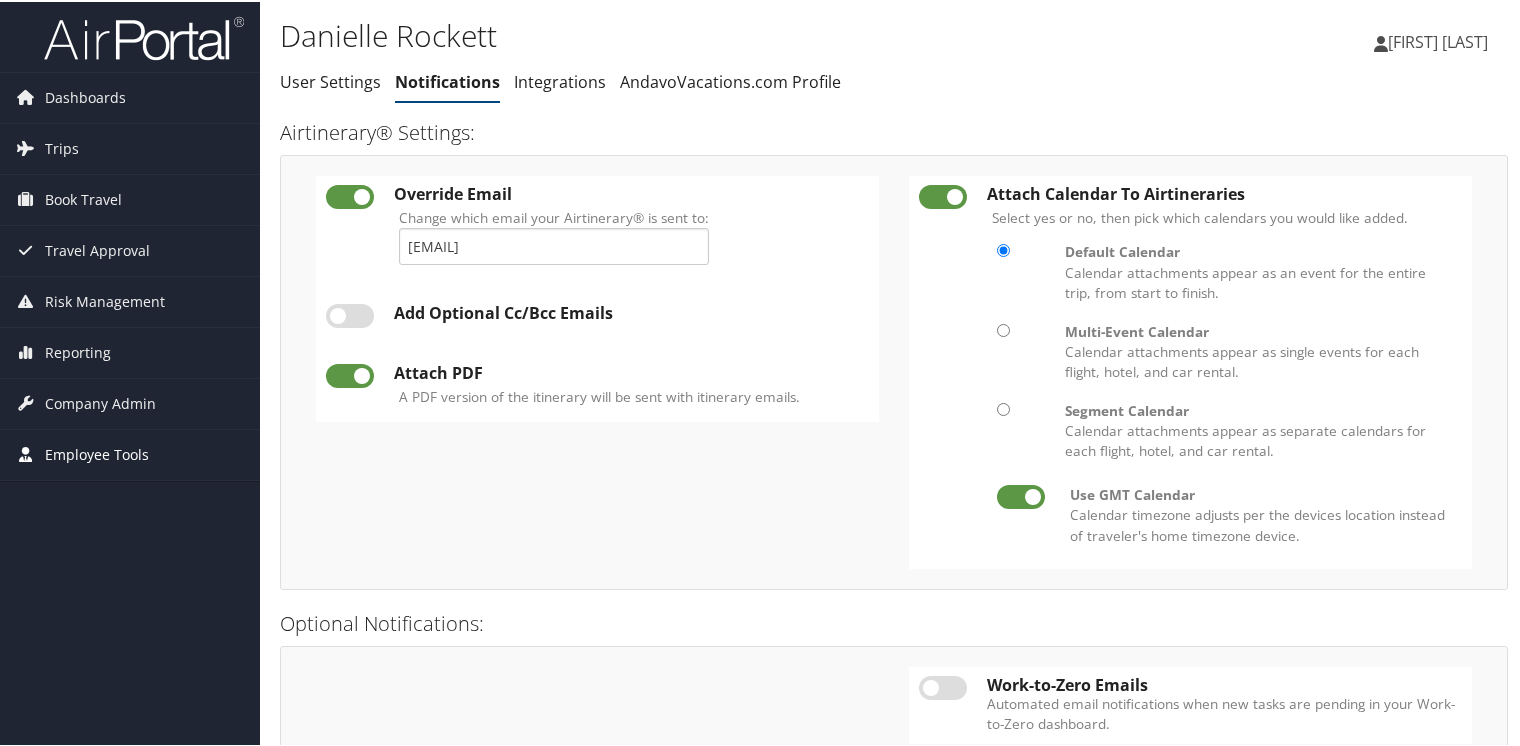click on "Employee Tools" at bounding box center (97, 453) 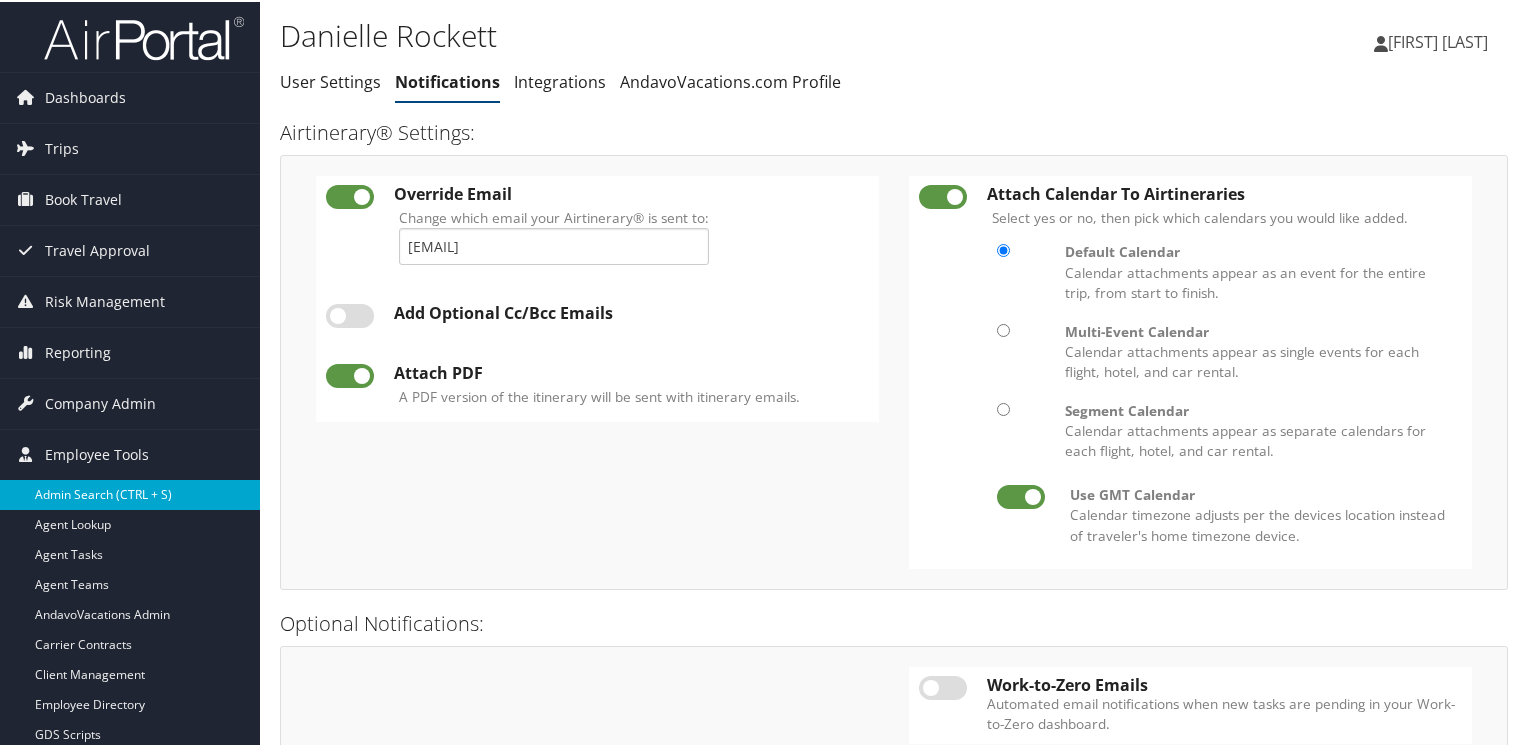 click on "Admin Search (CTRL + S)" at bounding box center [130, 493] 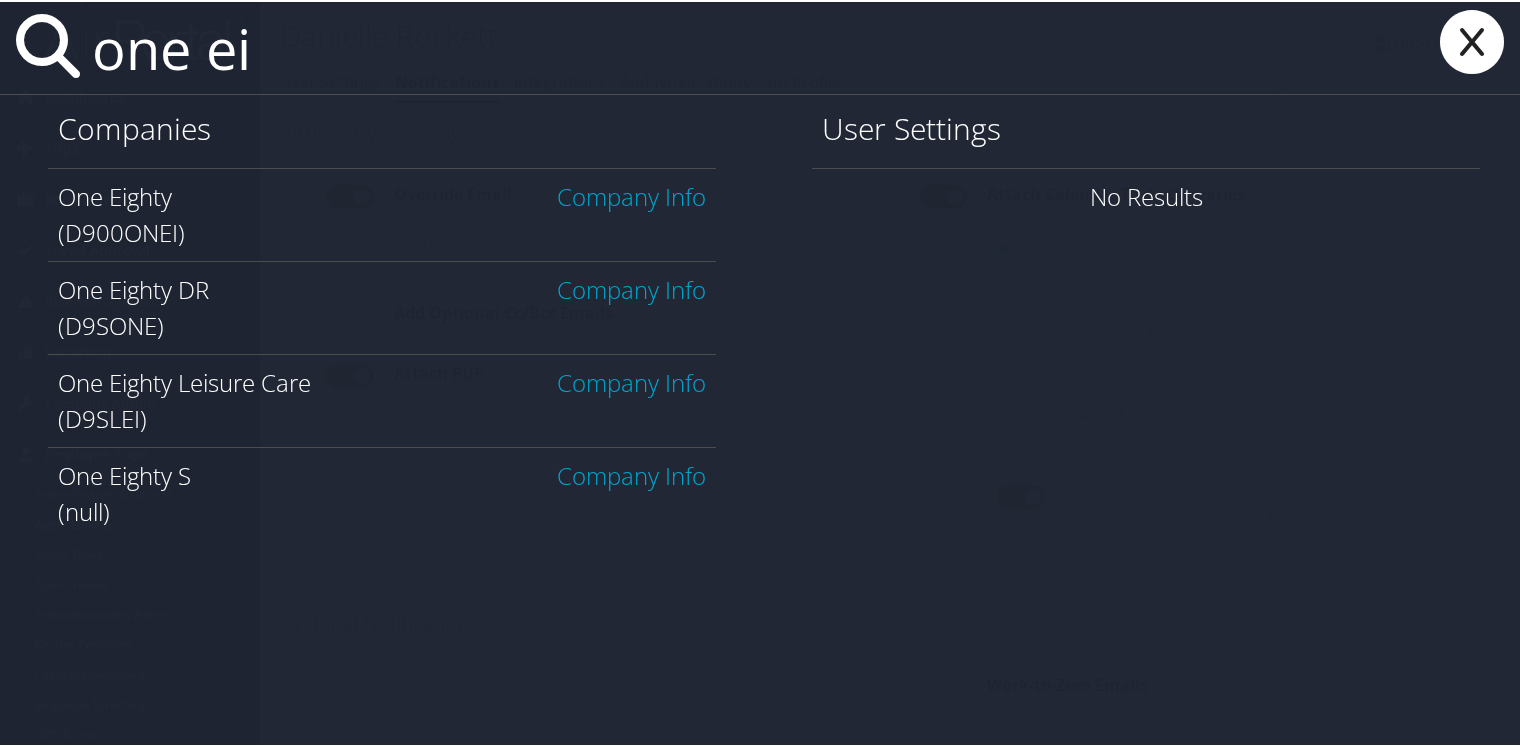 type on "one ei" 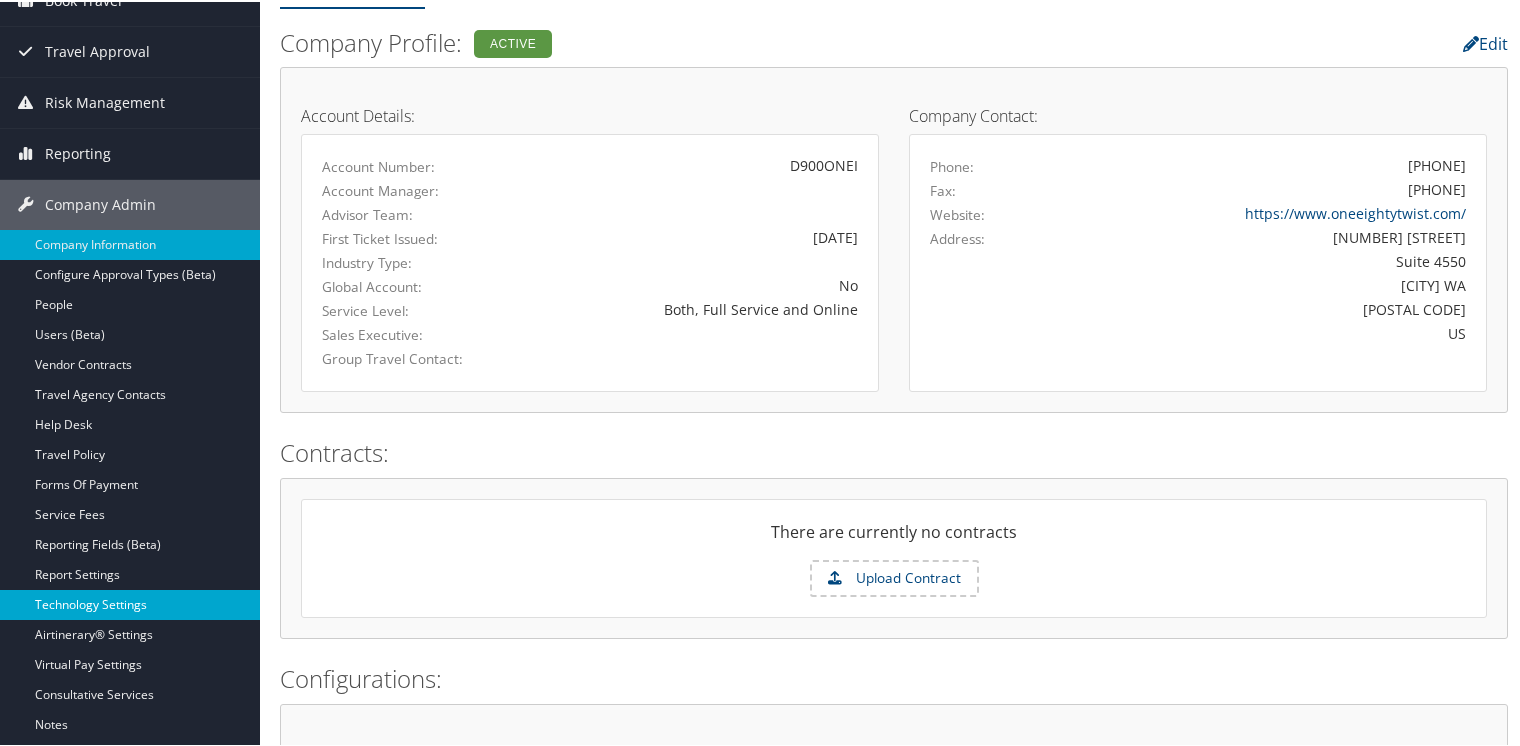 scroll, scrollTop: 200, scrollLeft: 0, axis: vertical 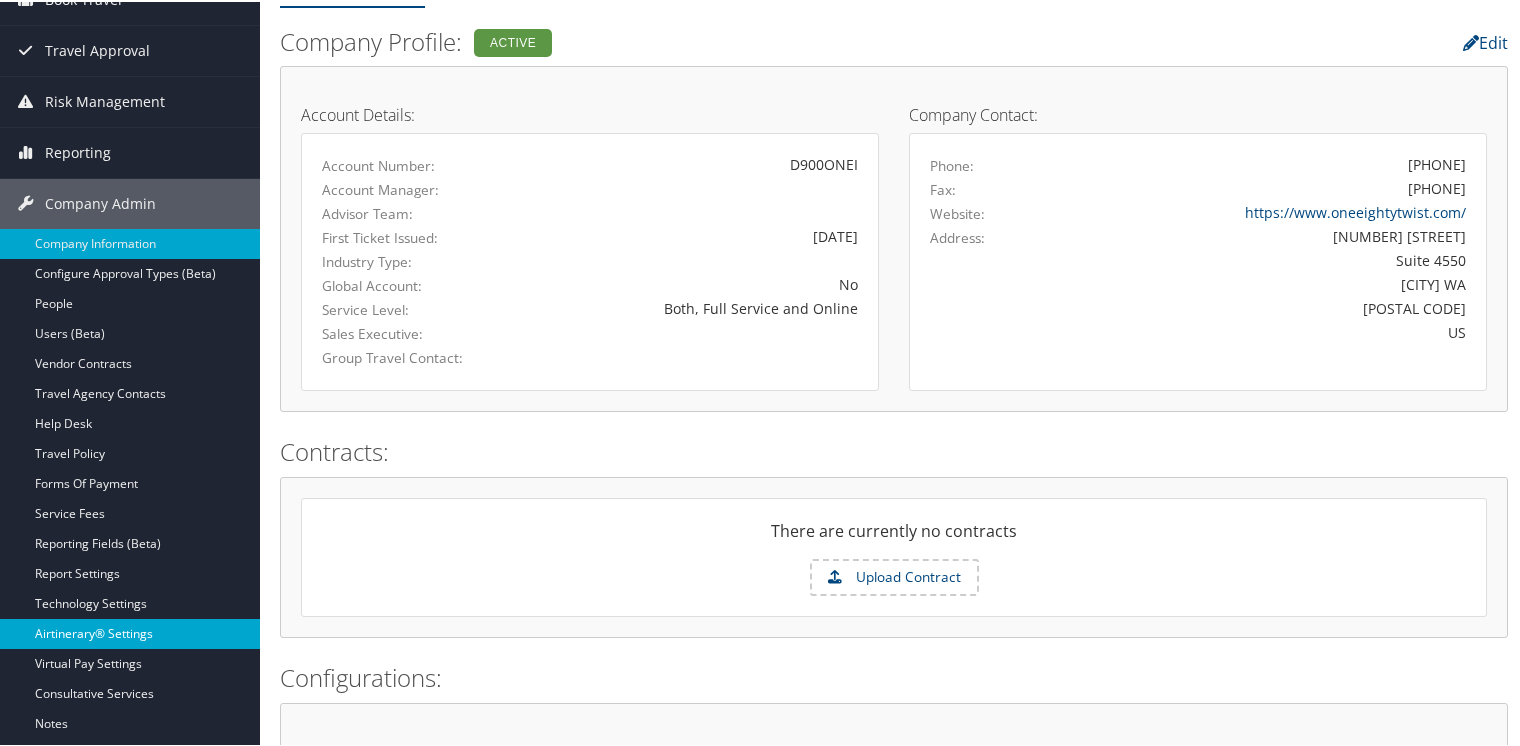 click on "Airtinerary® Settings" at bounding box center (130, 632) 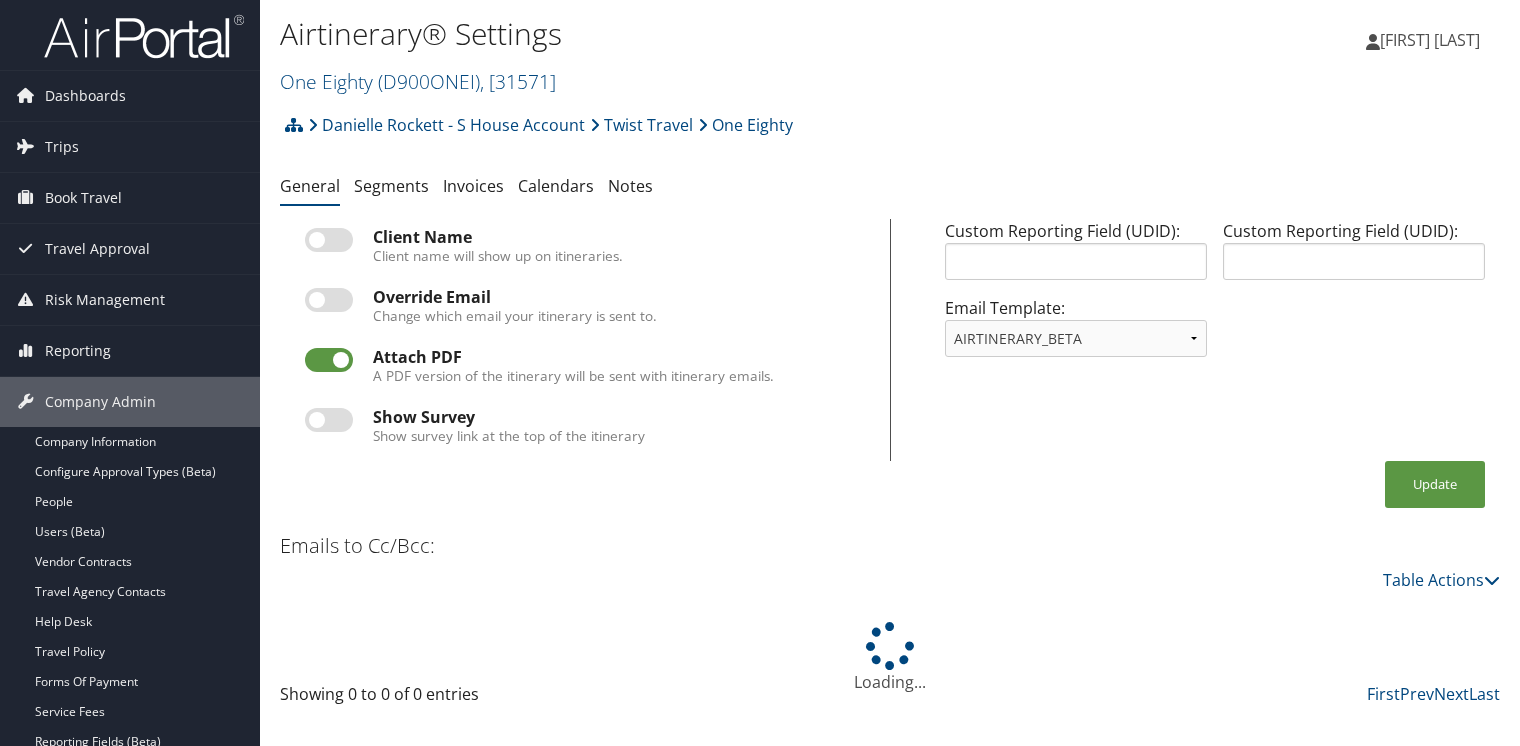 scroll, scrollTop: 0, scrollLeft: 0, axis: both 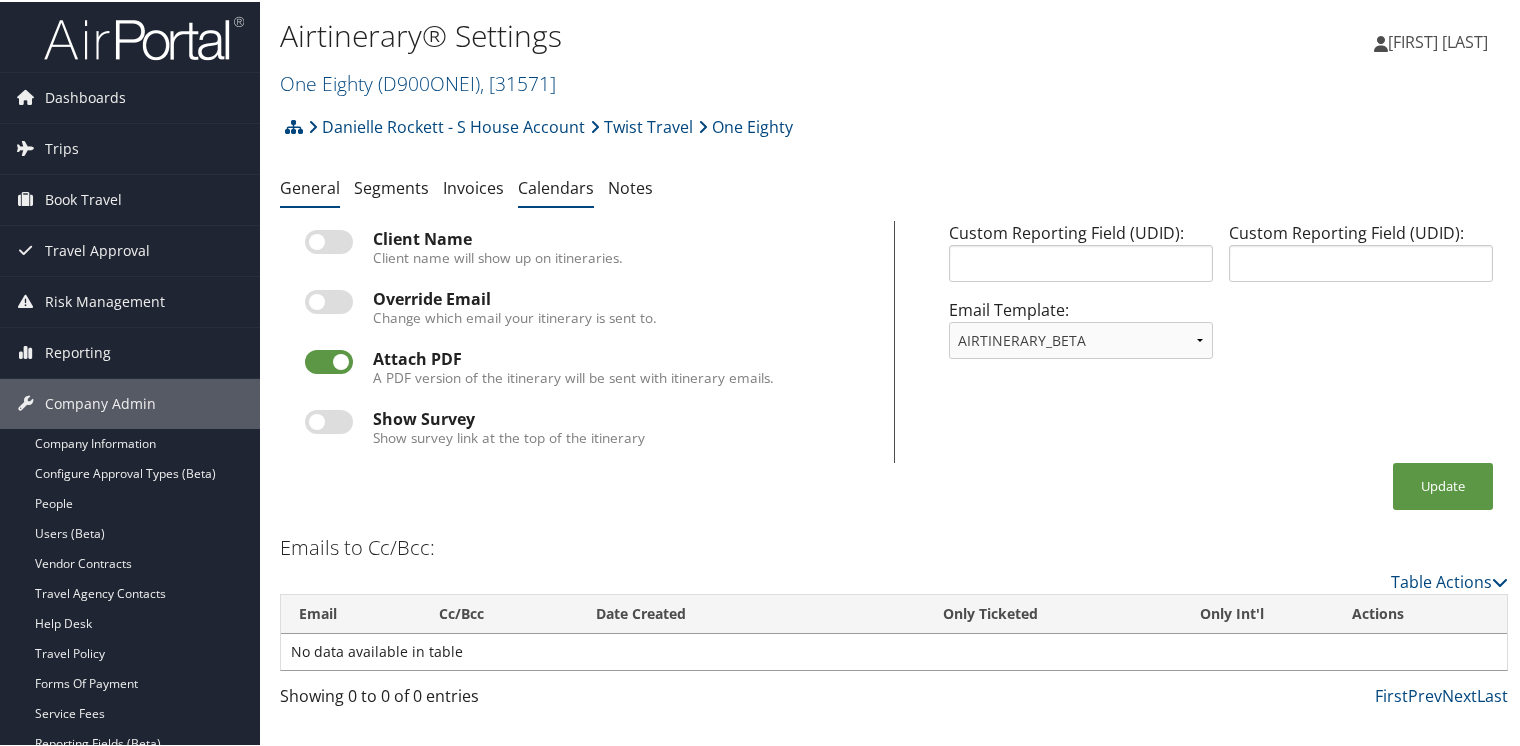 click on "Calendars" at bounding box center [556, 186] 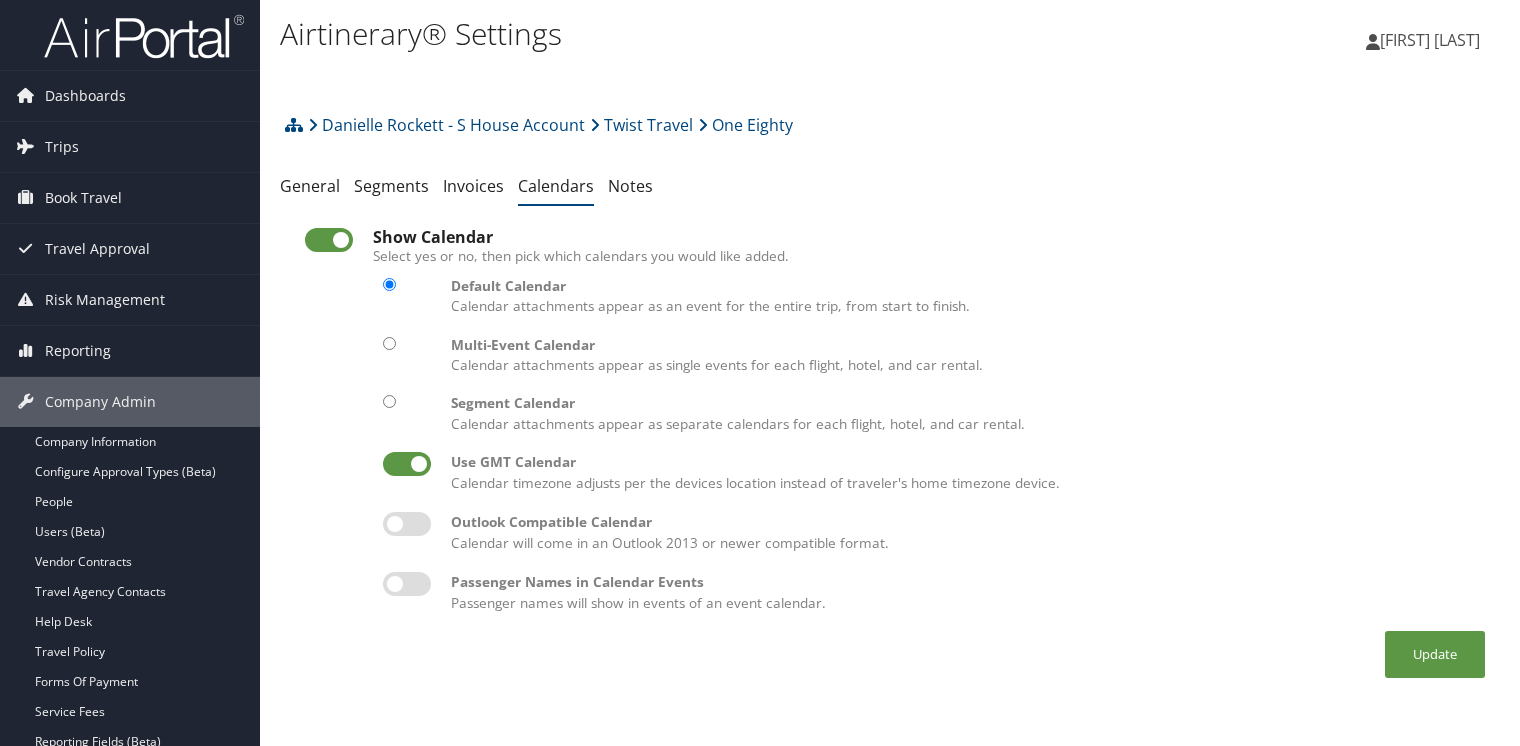 scroll, scrollTop: 0, scrollLeft: 0, axis: both 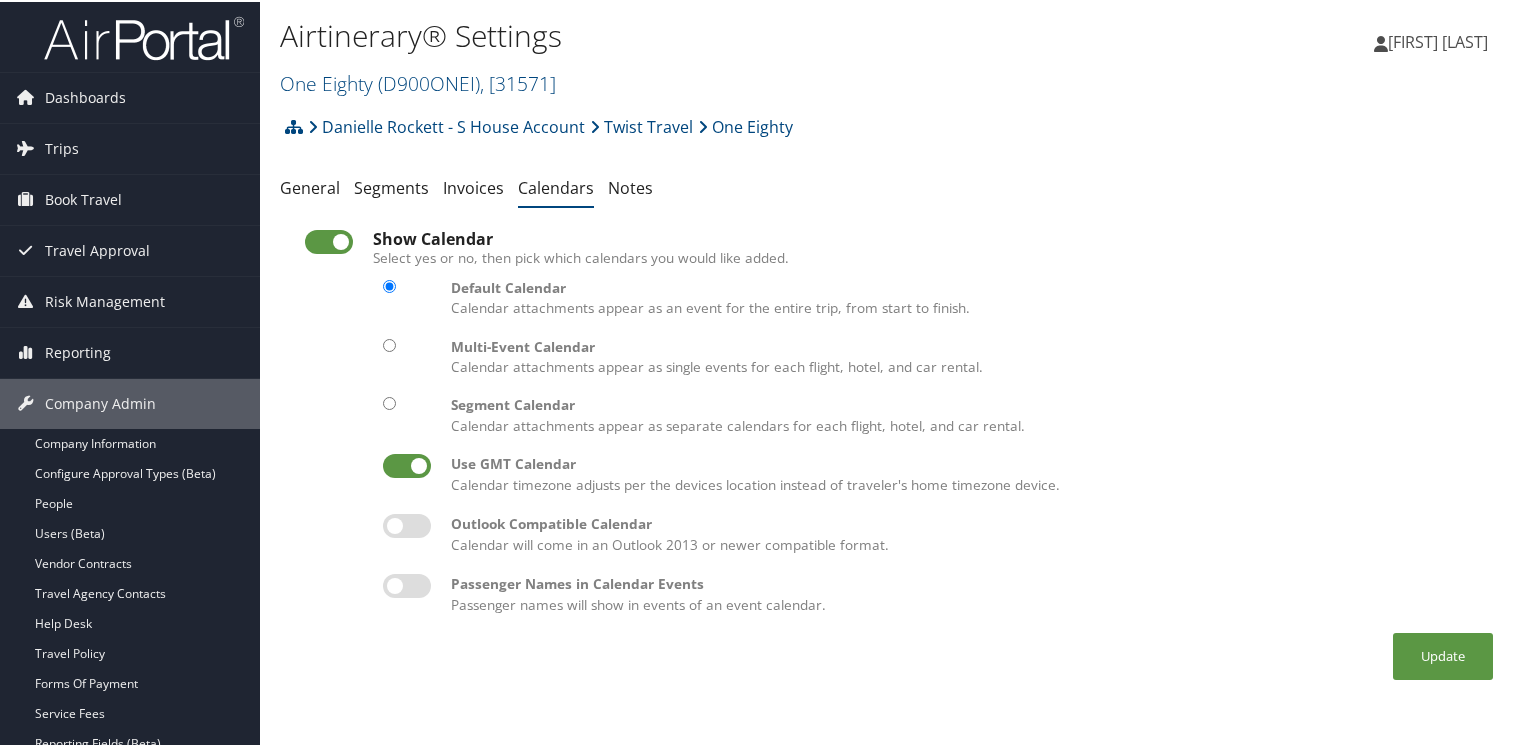 click at bounding box center [329, 240] 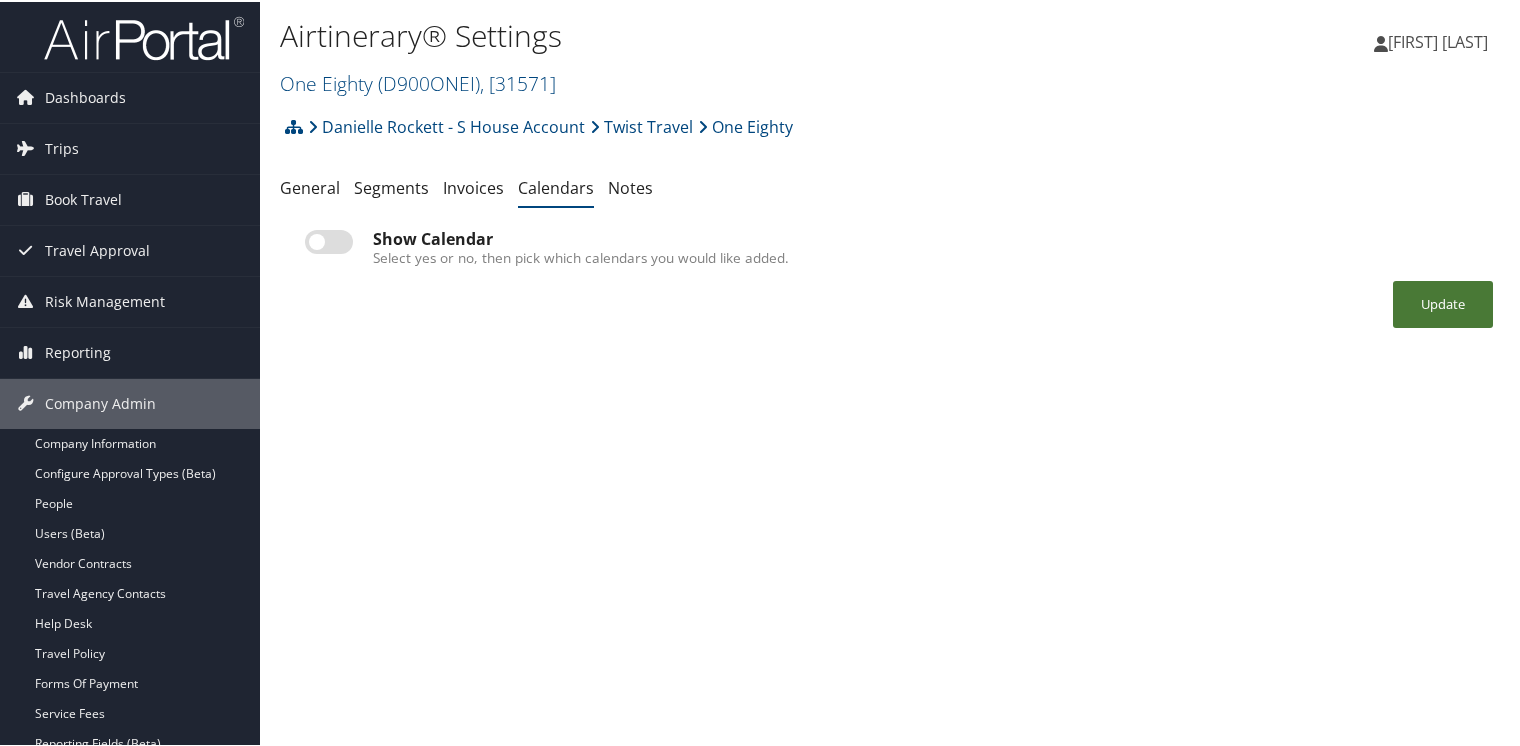 click on "Update" at bounding box center [1443, 302] 